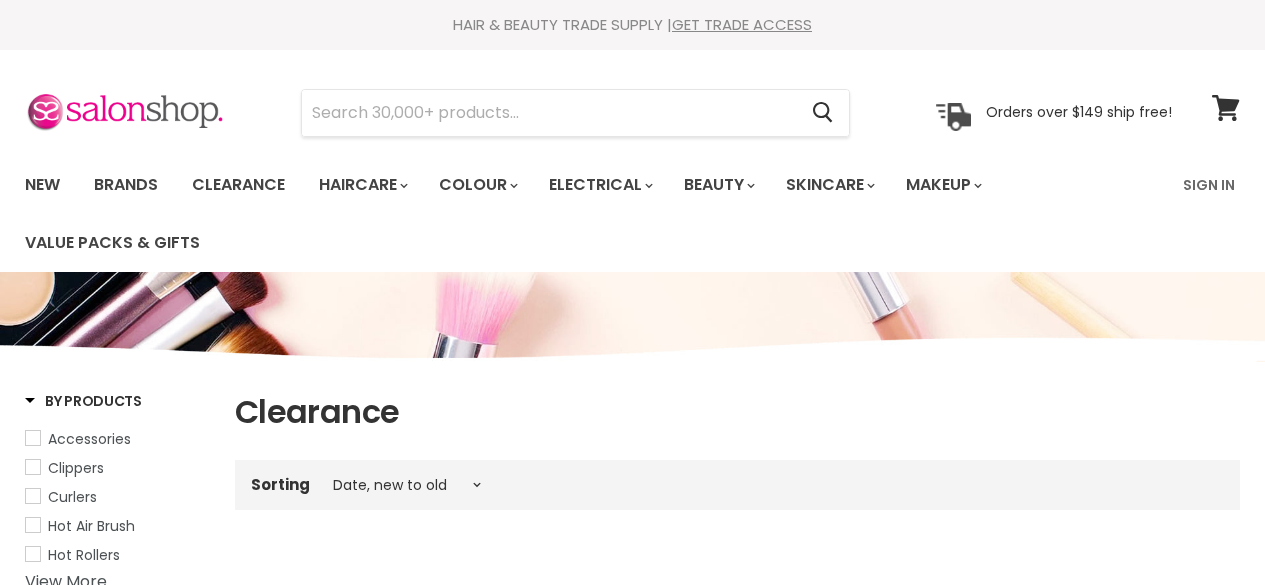 select on "created-descending" 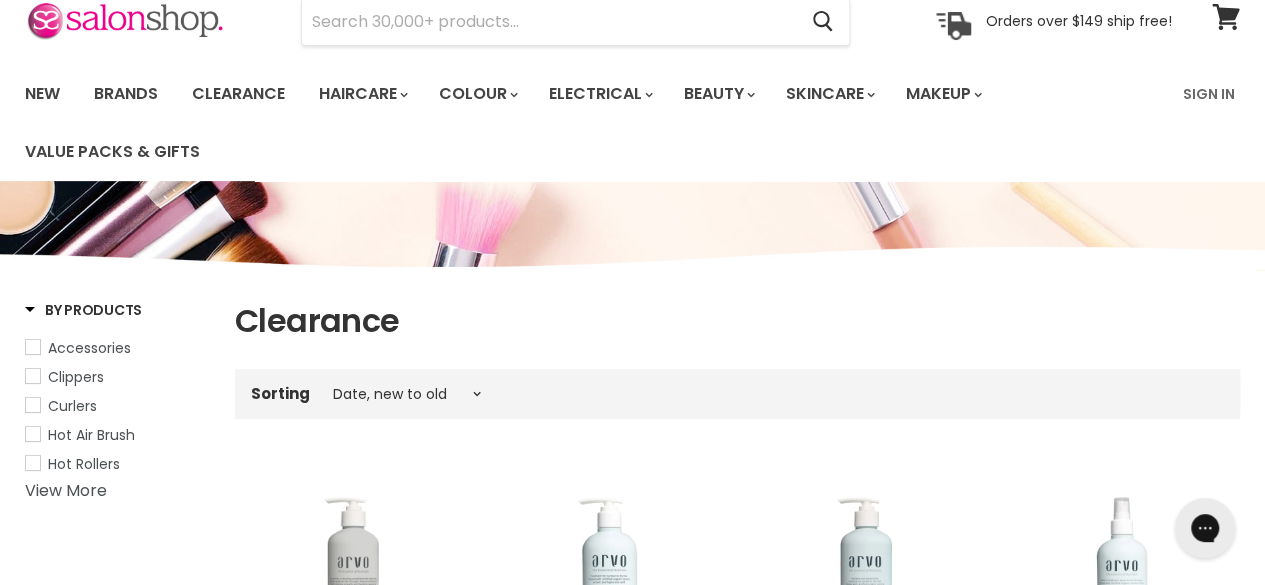 scroll, scrollTop: 0, scrollLeft: 0, axis: both 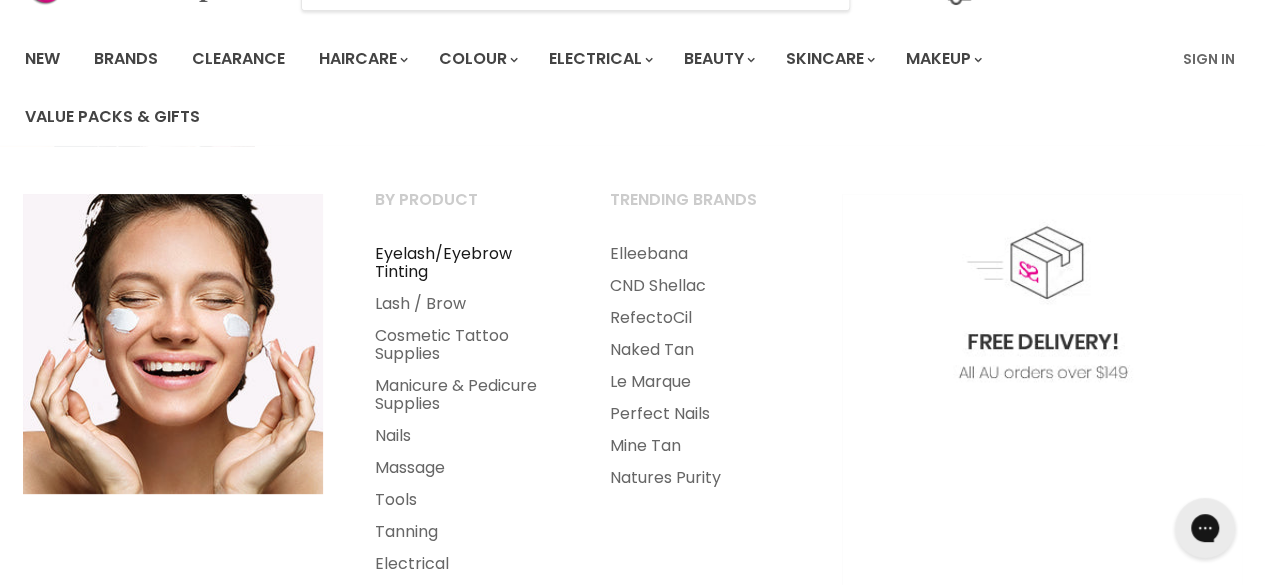 click on "Eyelash/Eyebrow Tinting" at bounding box center [465, 263] 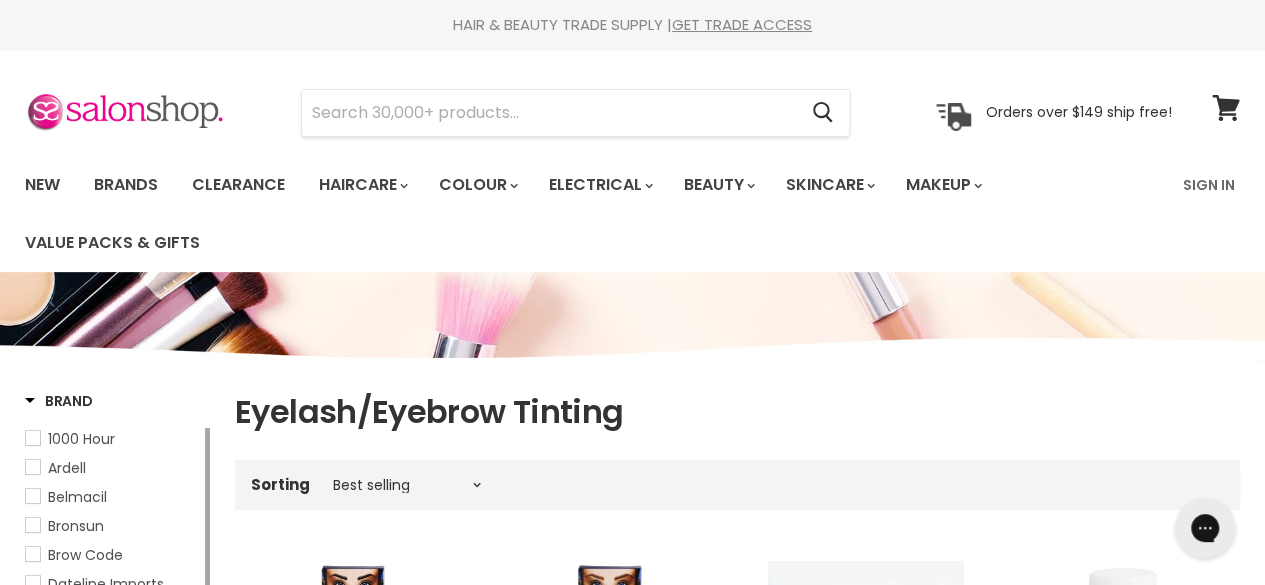 scroll, scrollTop: 0, scrollLeft: 0, axis: both 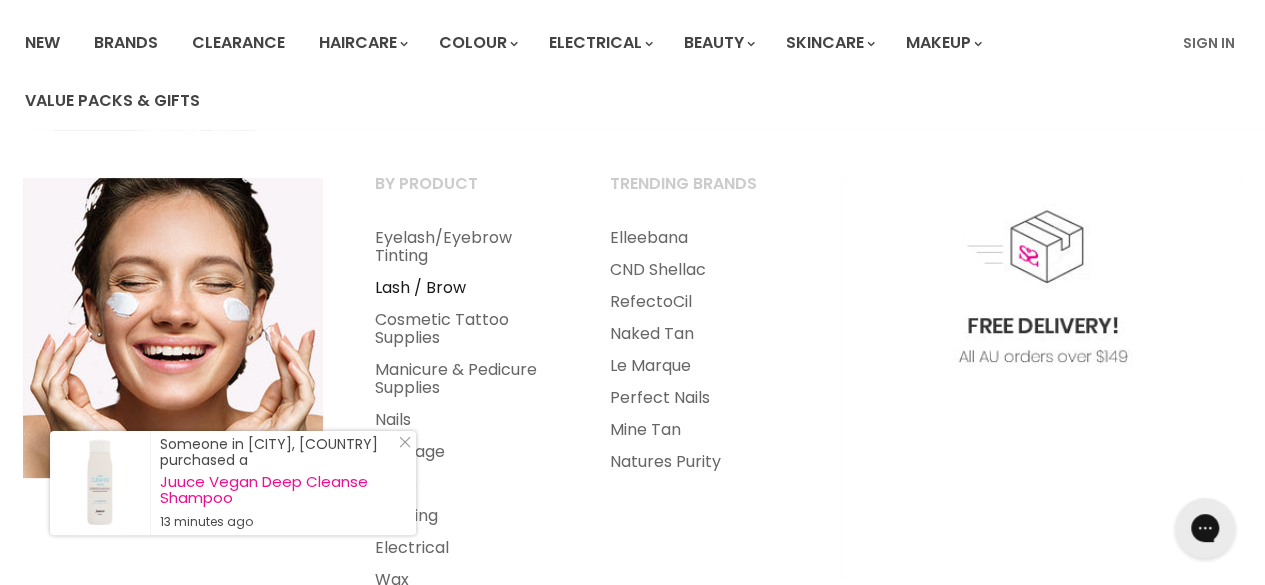 click on "Lash / Brow" at bounding box center (465, 288) 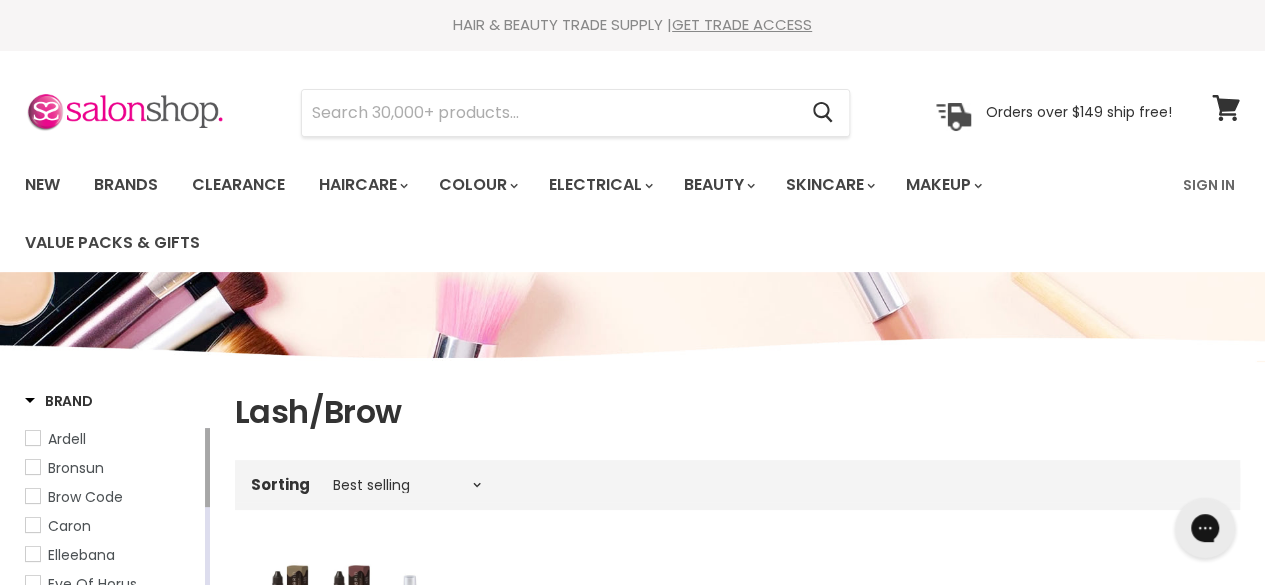 scroll, scrollTop: 0, scrollLeft: 0, axis: both 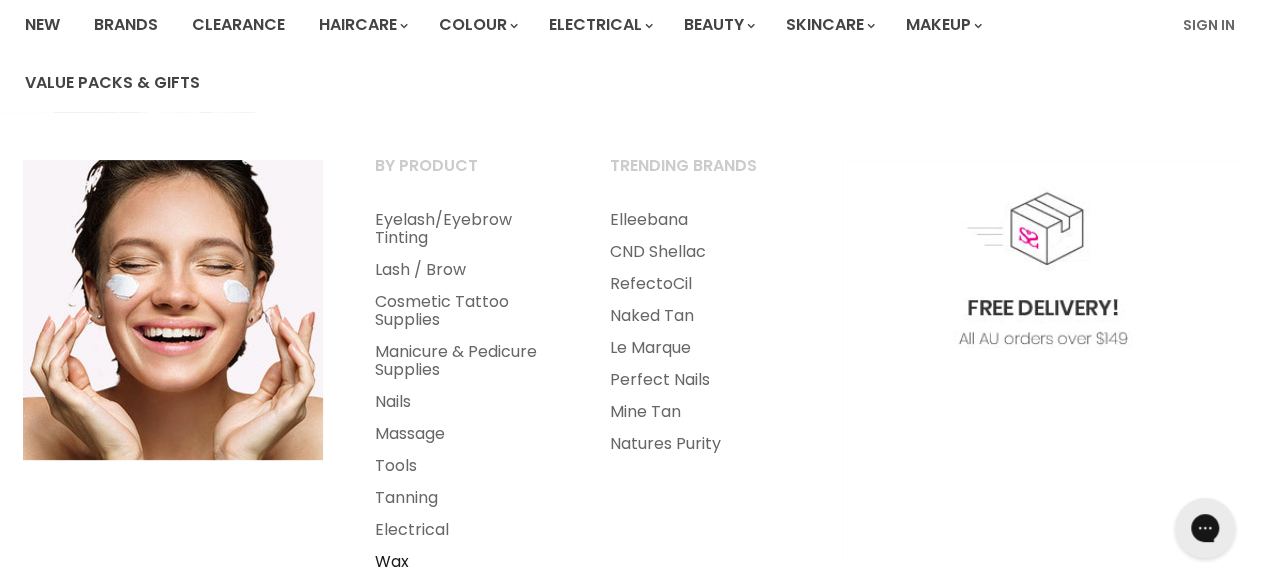 click on "Wax" at bounding box center (465, 562) 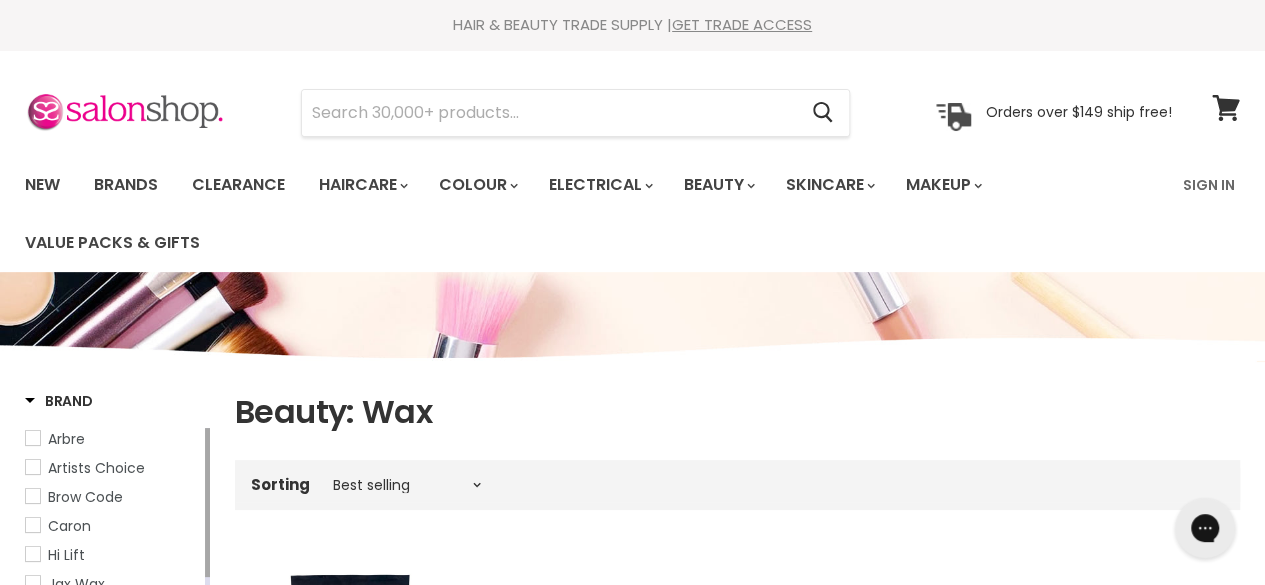 scroll, scrollTop: 0, scrollLeft: 0, axis: both 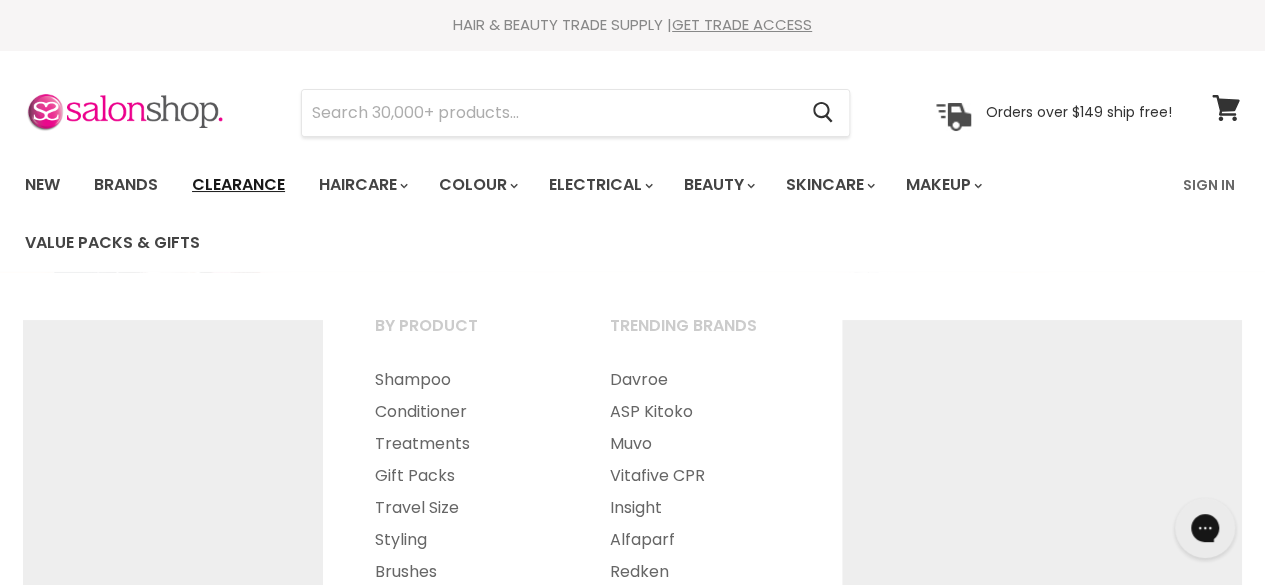 click on "Clearance" at bounding box center [238, 185] 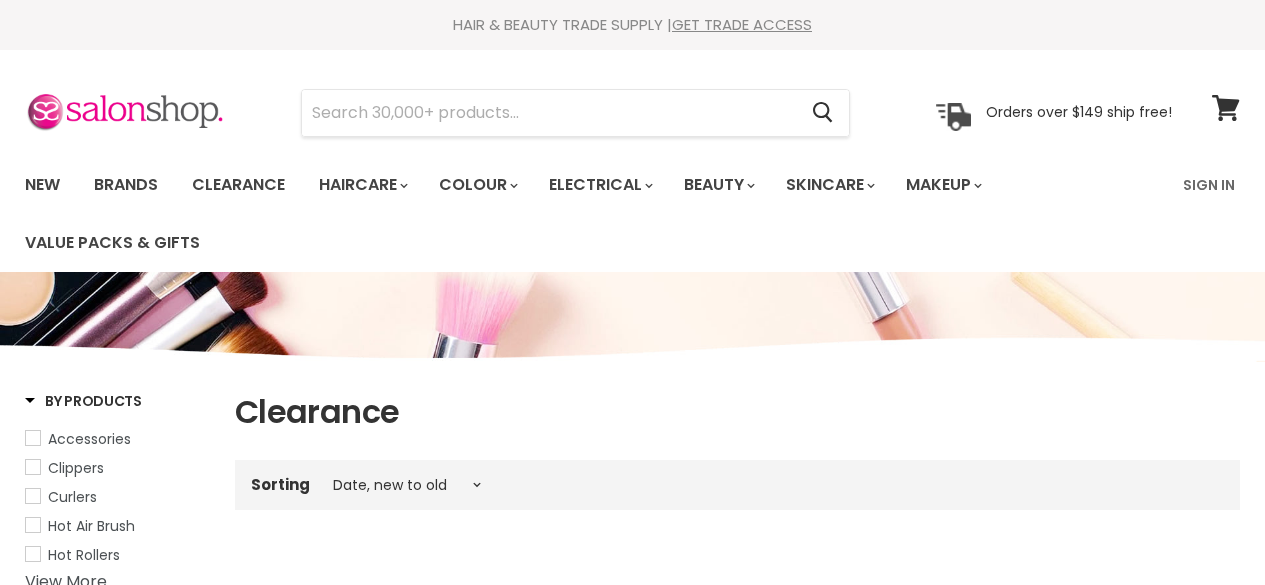 select on "created-descending" 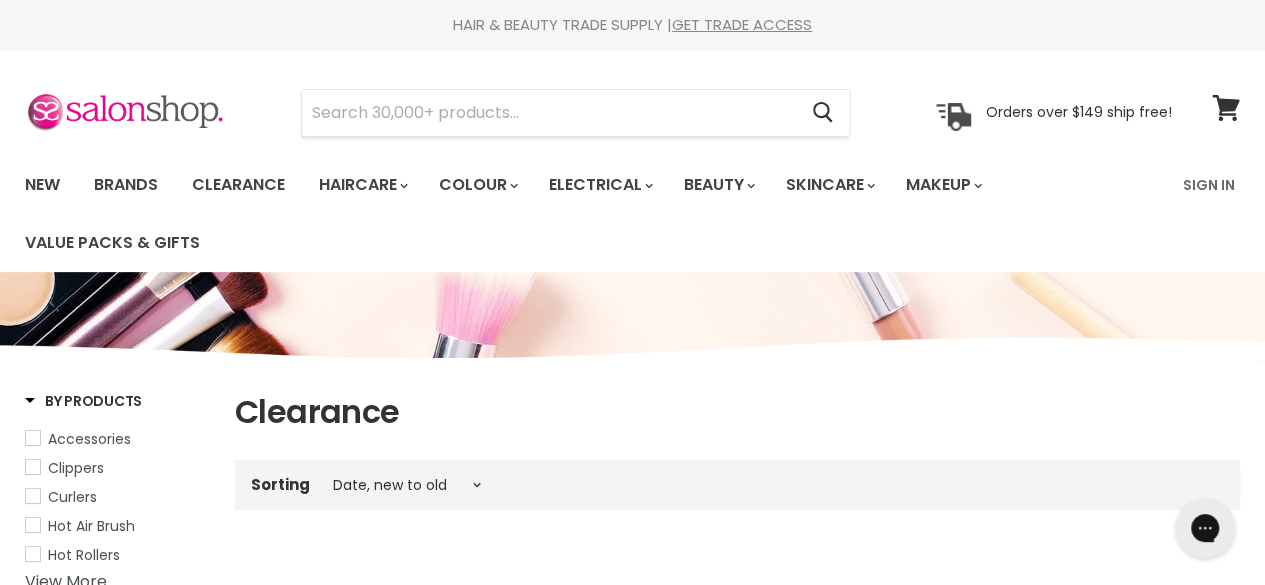 scroll, scrollTop: 0, scrollLeft: 0, axis: both 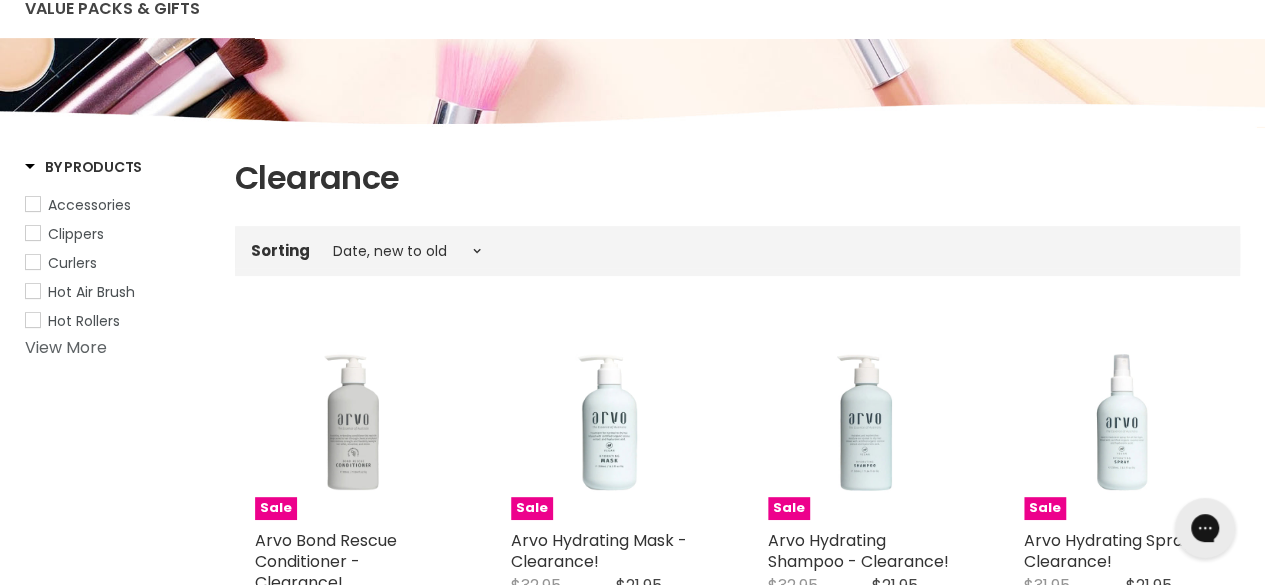 click on "View More" at bounding box center [66, 347] 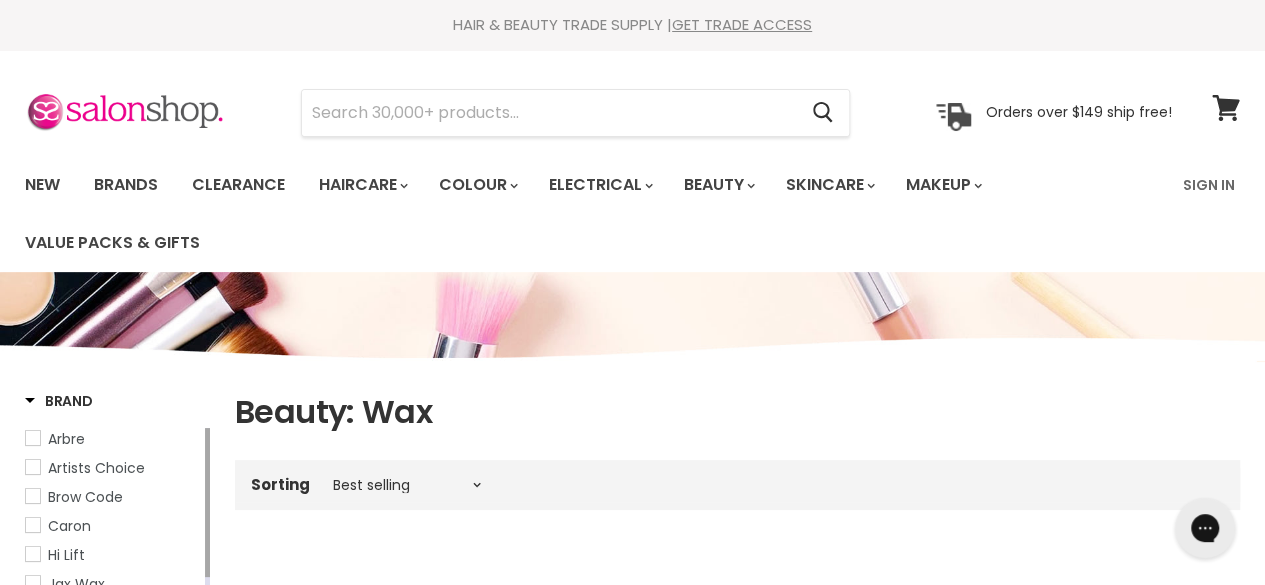 scroll, scrollTop: 0, scrollLeft: 0, axis: both 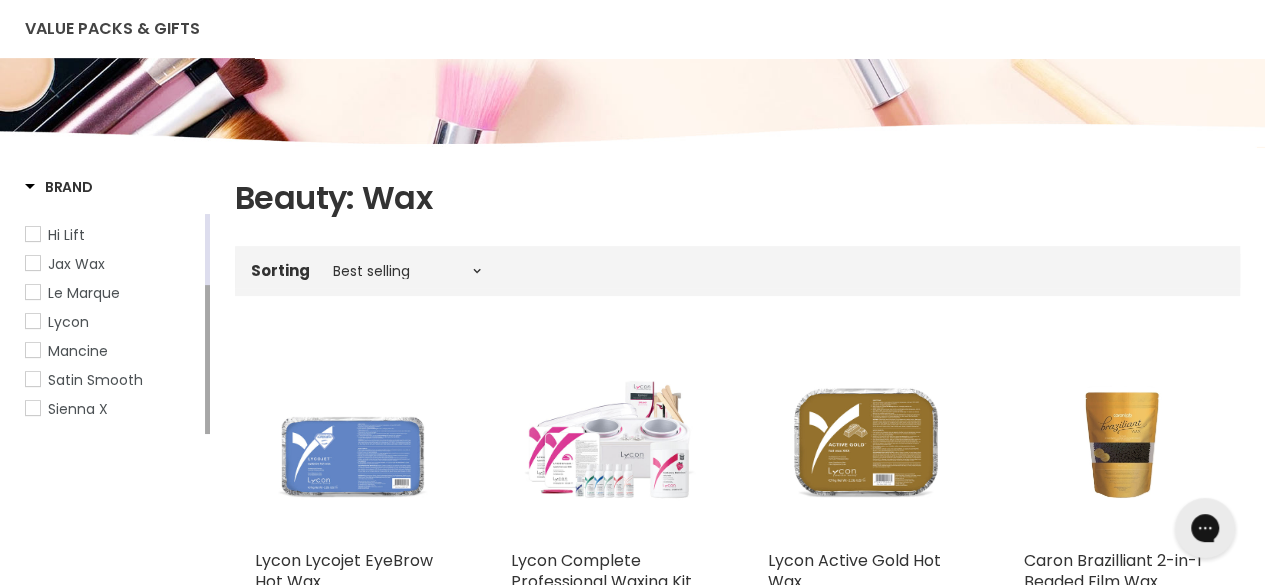 drag, startPoint x: 208, startPoint y: 312, endPoint x: 211, endPoint y: 442, distance: 130.0346 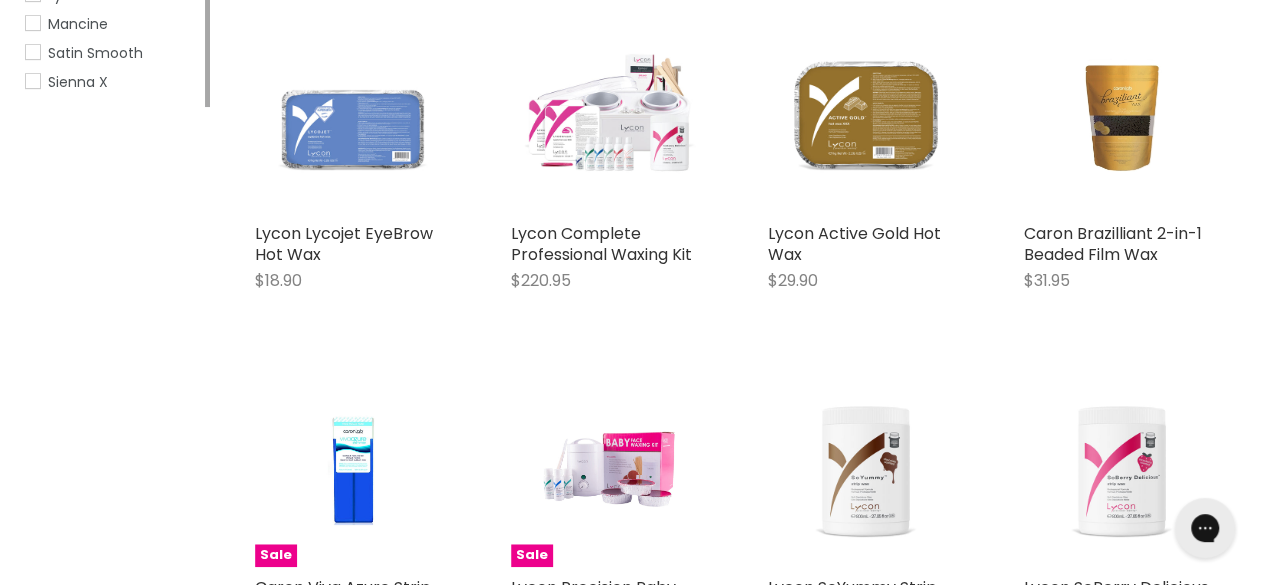 scroll, scrollTop: 534, scrollLeft: 0, axis: vertical 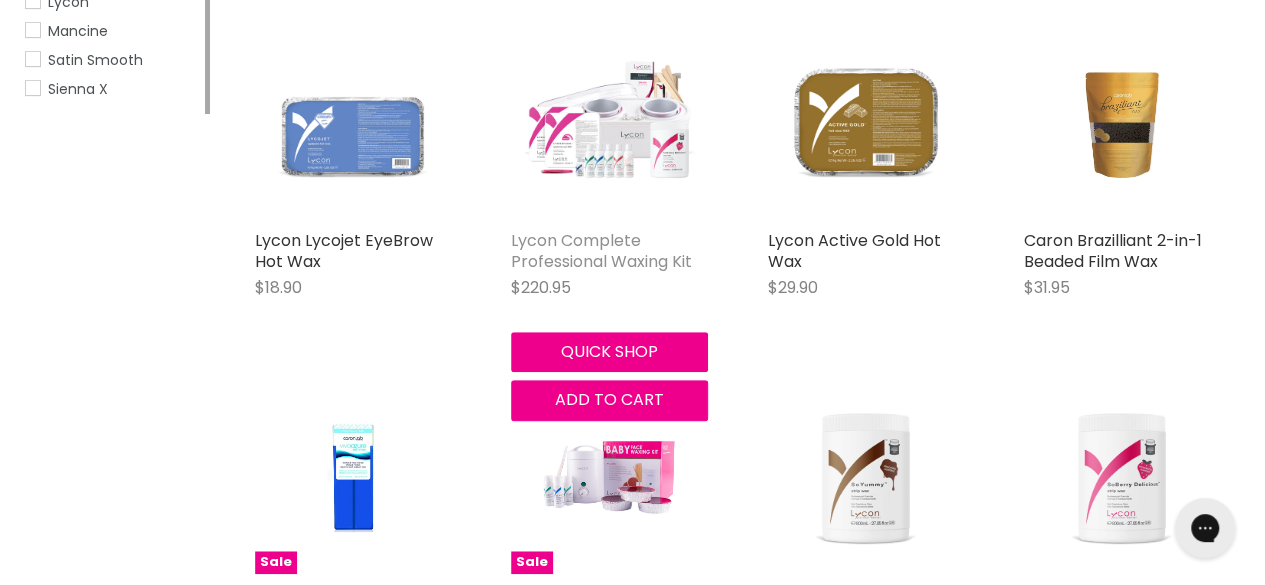 click on "Lycon Complete Professional Waxing Kit" at bounding box center (601, 251) 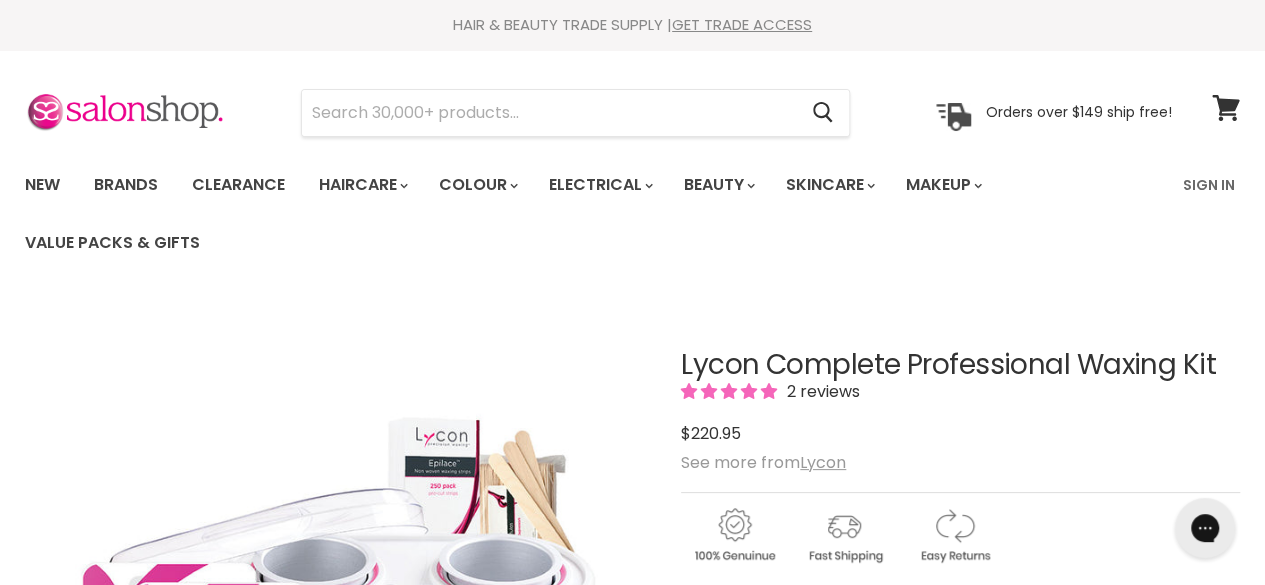 scroll, scrollTop: 0, scrollLeft: 0, axis: both 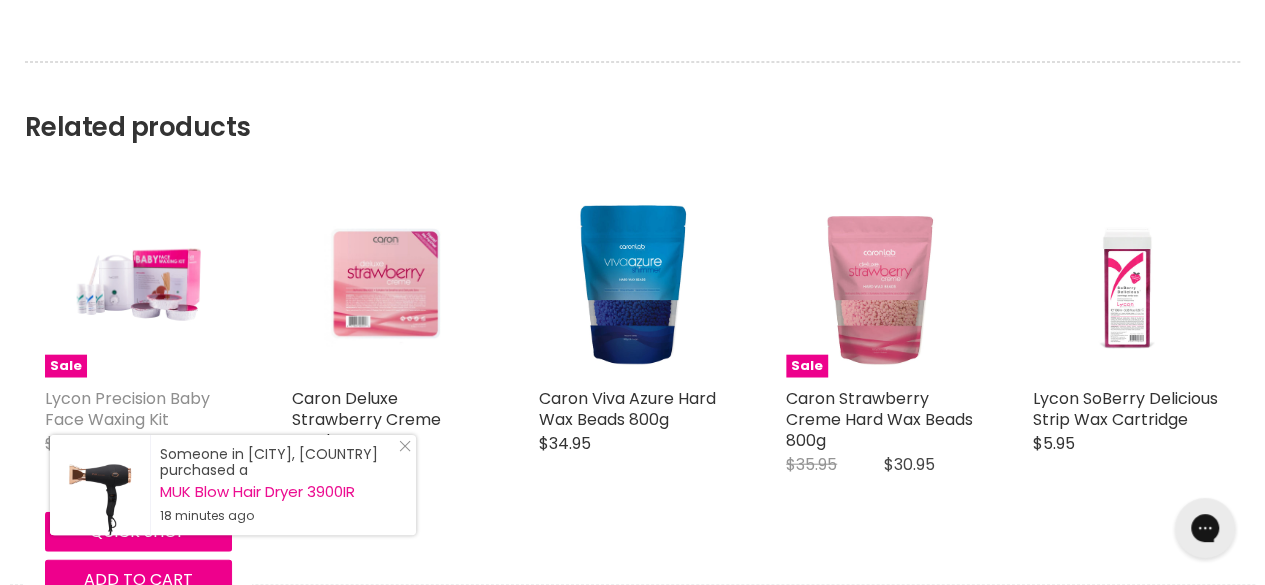 click on "Lycon Precision Baby Face Waxing Kit" at bounding box center [127, 409] 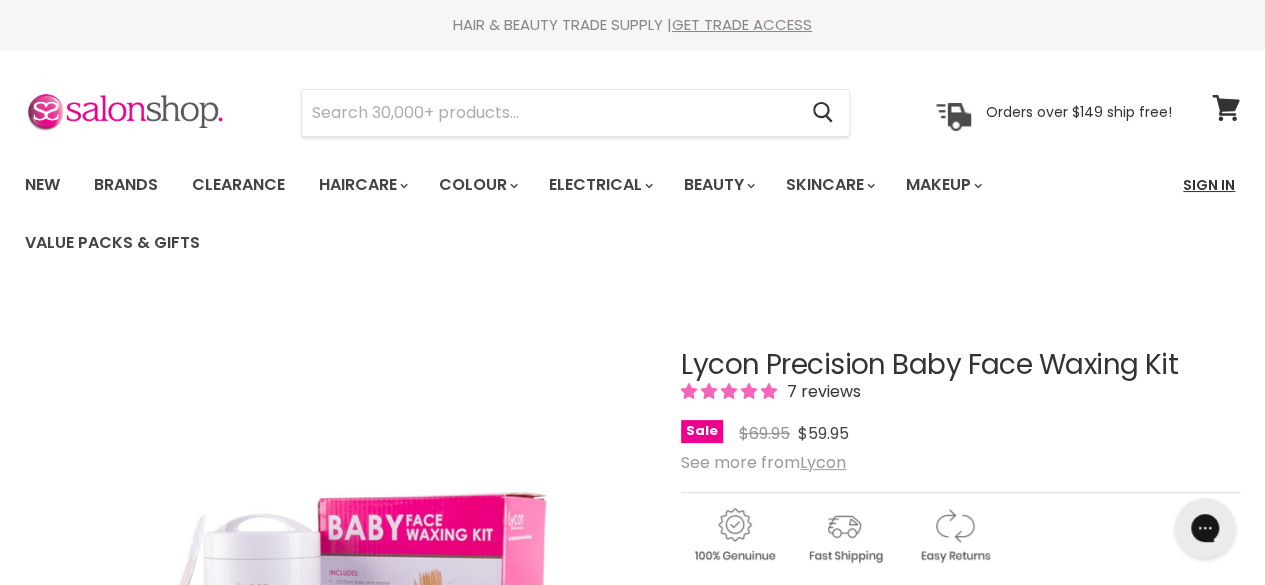 scroll, scrollTop: 0, scrollLeft: 0, axis: both 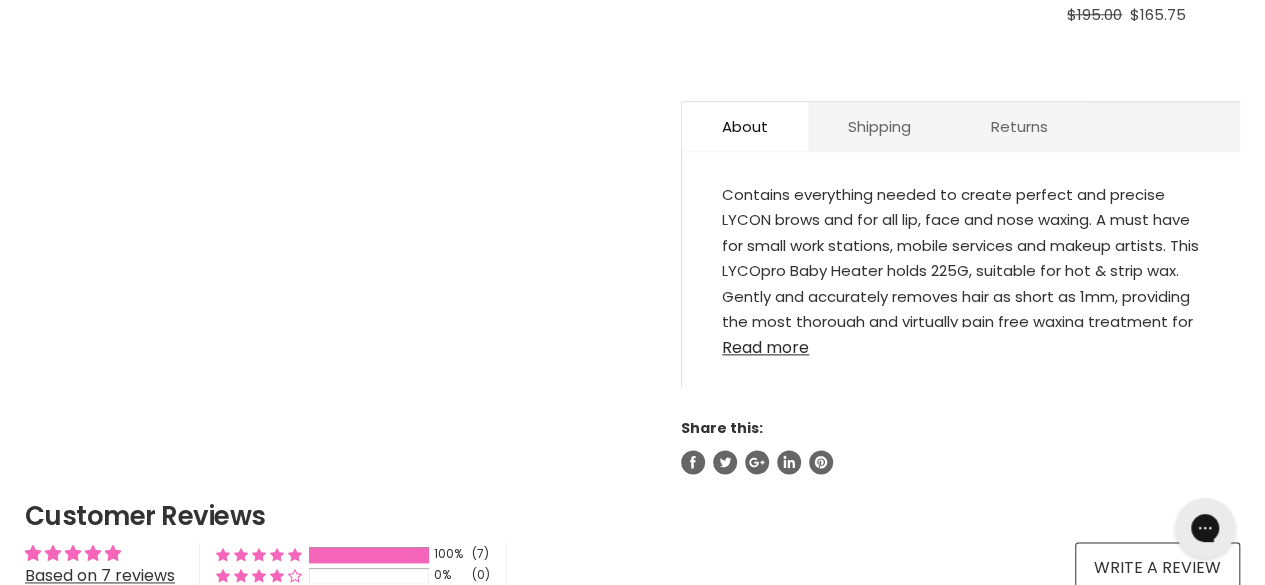 click on "Read more" at bounding box center [961, 342] 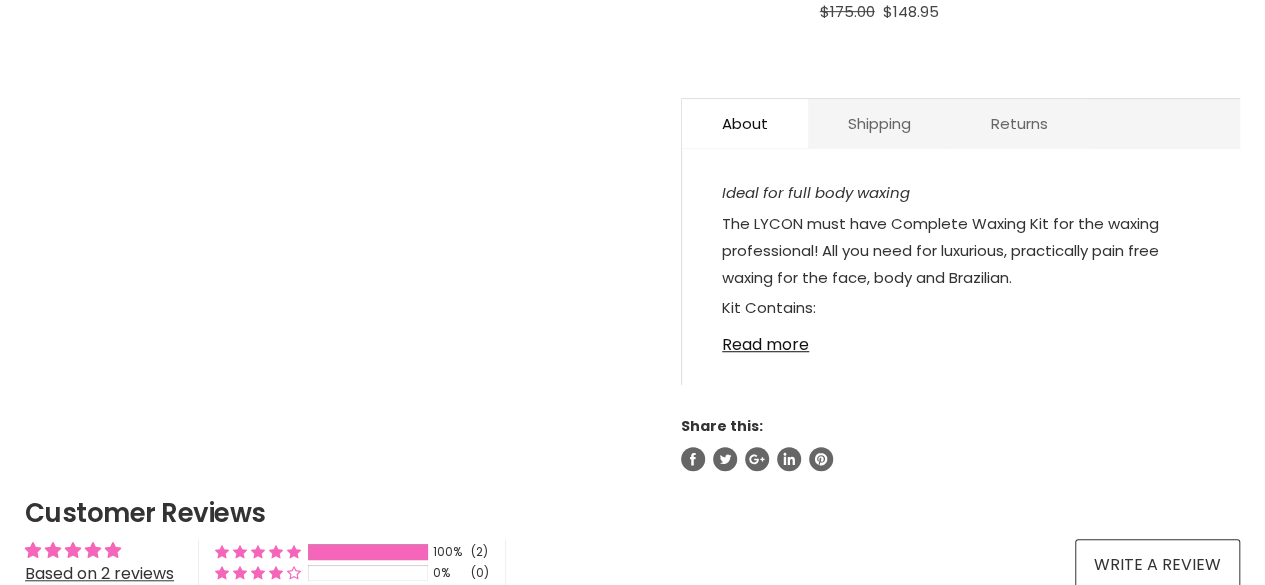 scroll, scrollTop: 0, scrollLeft: 0, axis: both 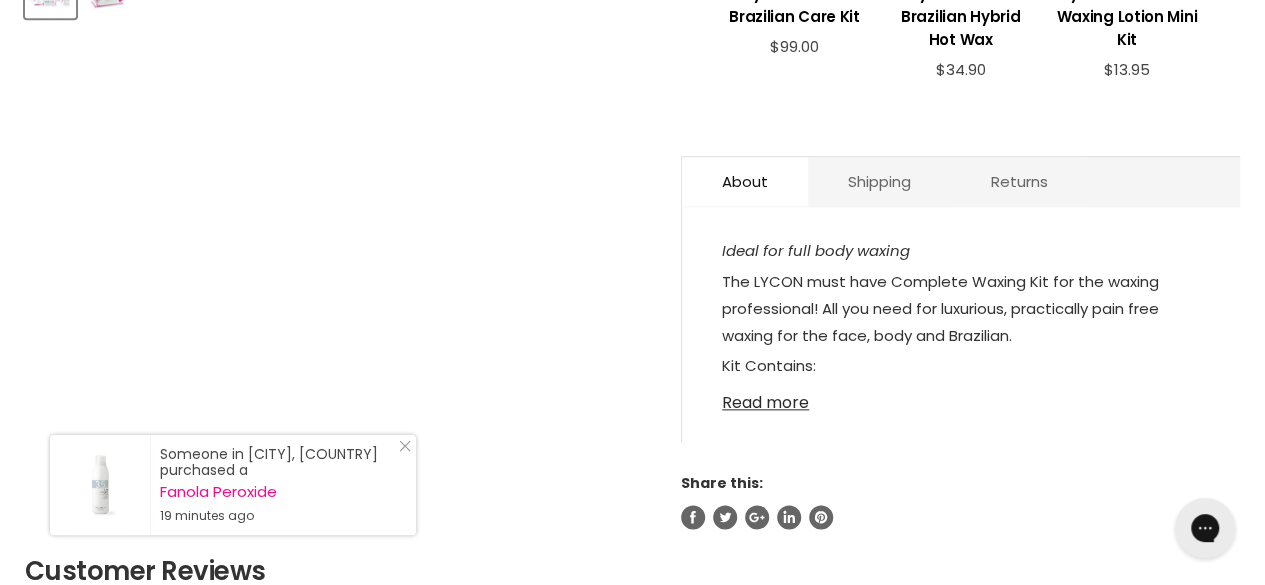 click on "Read more" at bounding box center (961, 397) 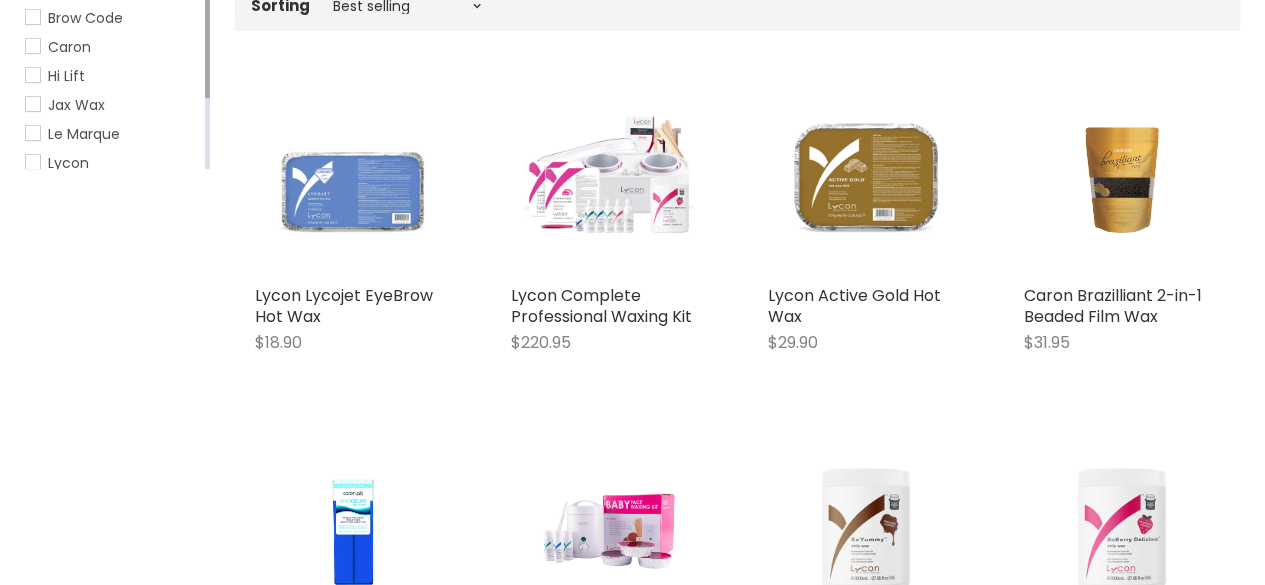 scroll, scrollTop: 479, scrollLeft: 0, axis: vertical 